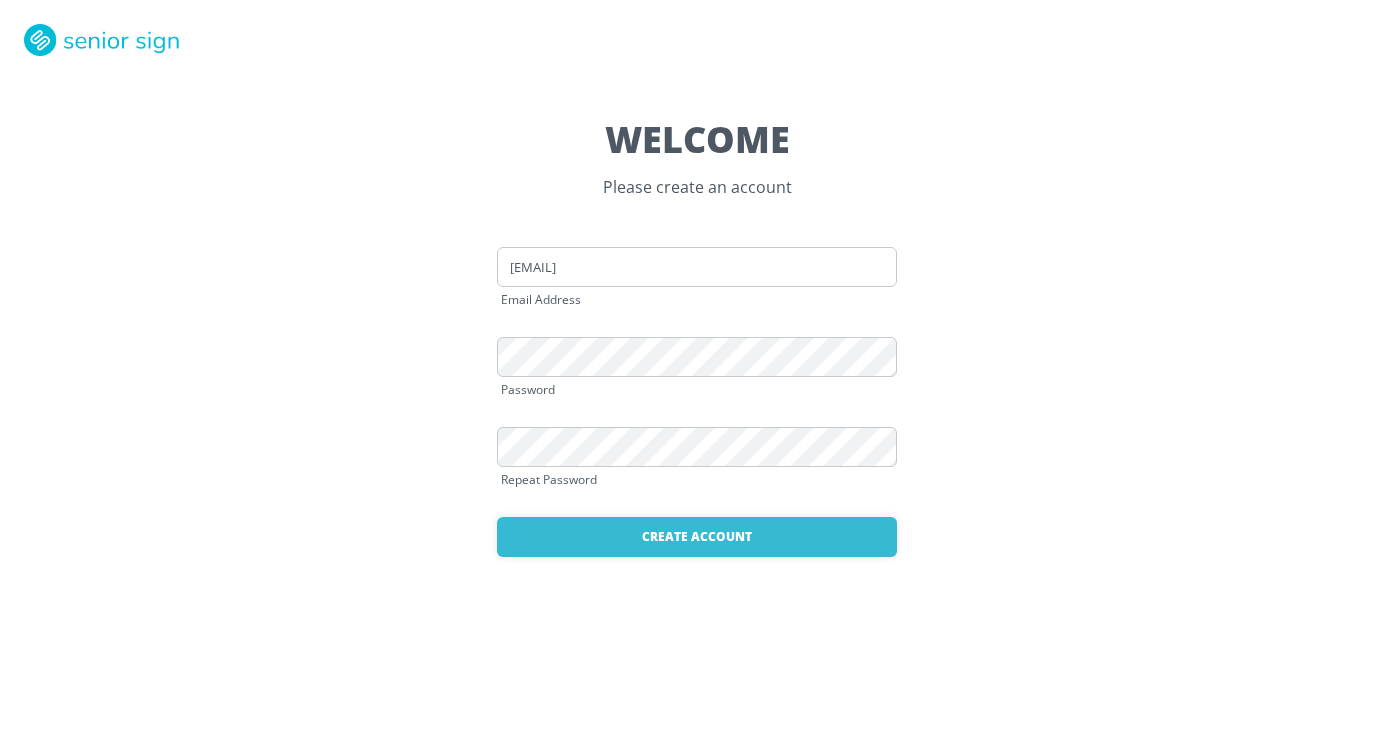 scroll, scrollTop: 0, scrollLeft: 0, axis: both 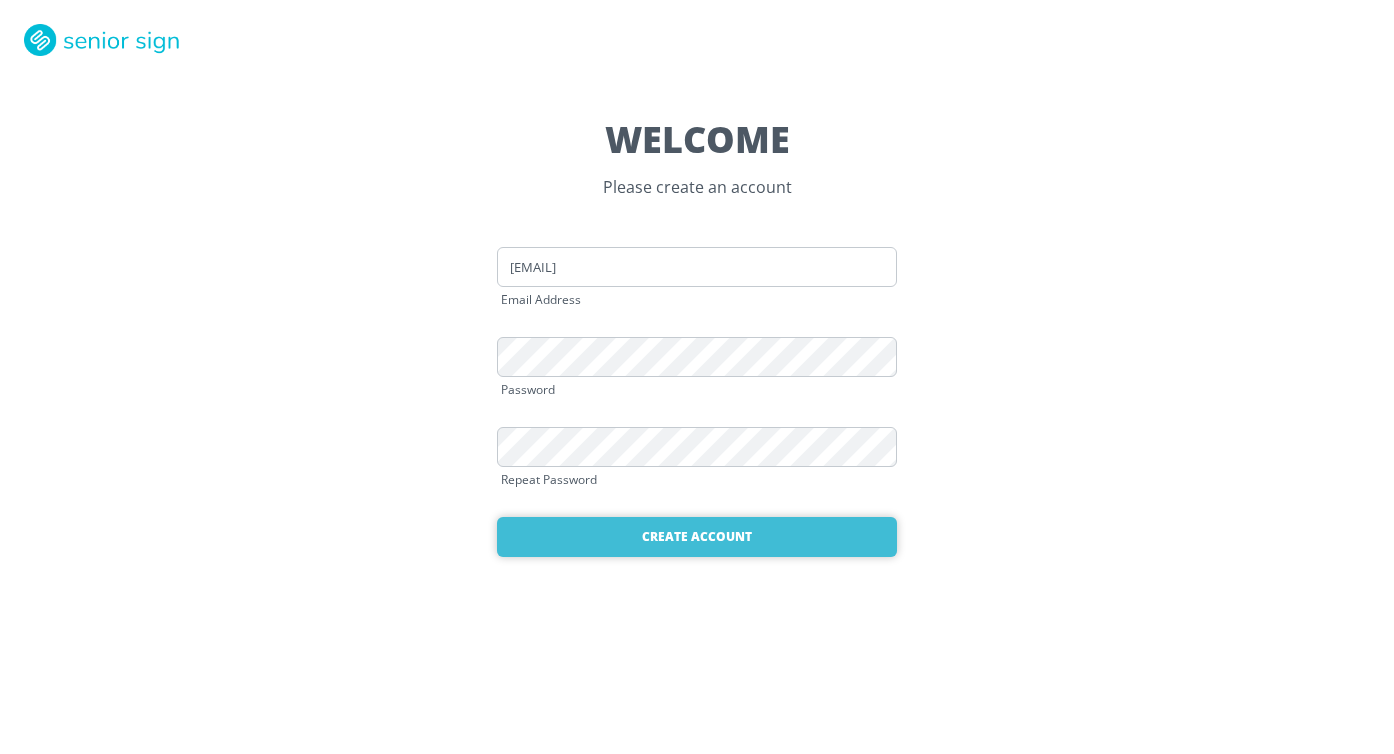 click on "Create Account" at bounding box center (697, 537) 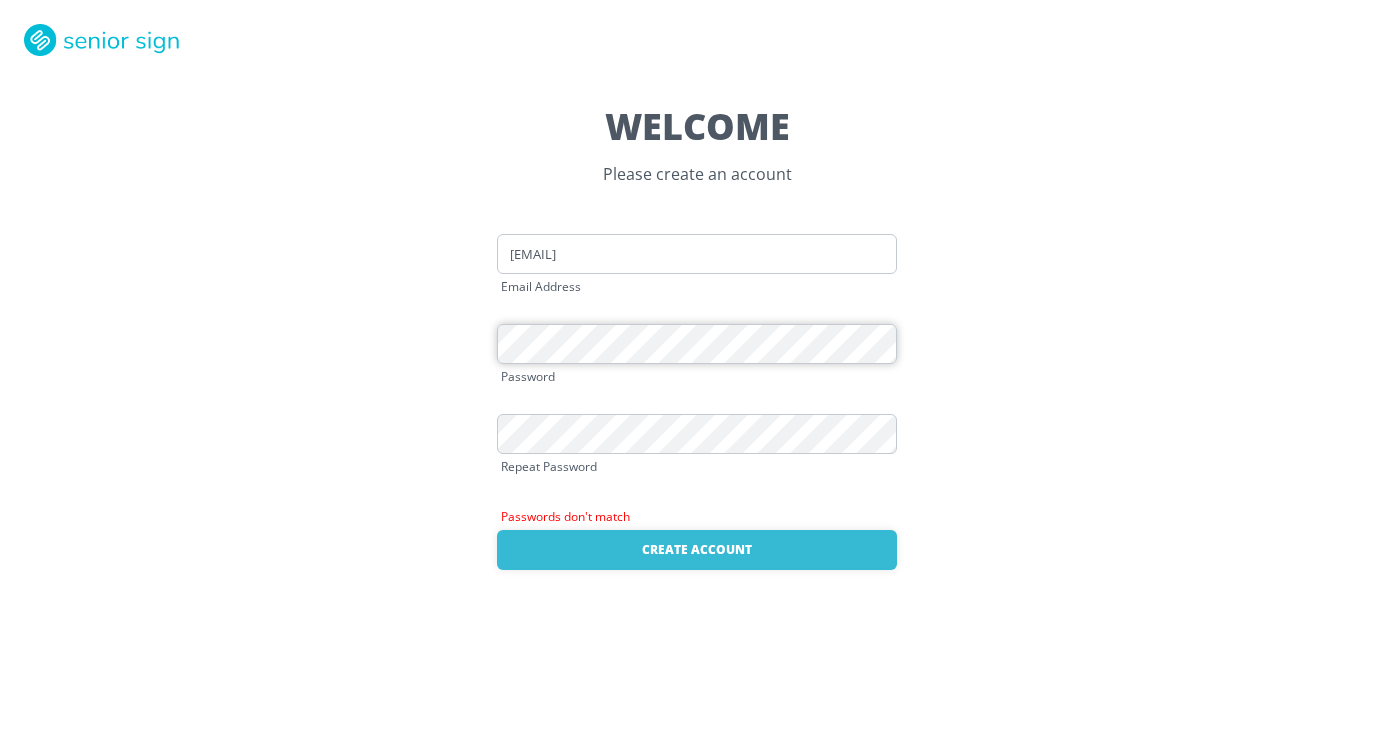 click on "WELCOME Please create an account parkenietfeld@gmail.com Email Address Password Repeat Password Passwords don't match Create Account Already have an account?  Login here" at bounding box center (697, 377) 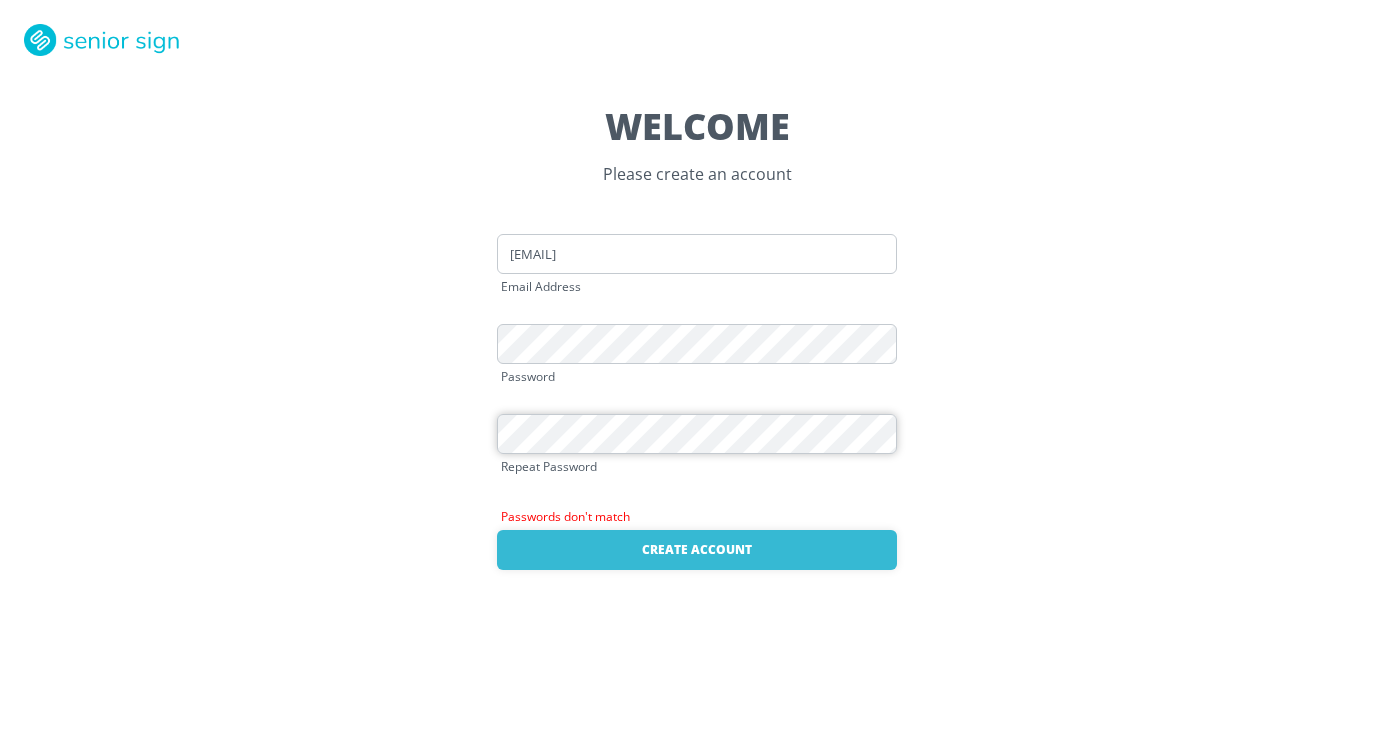 click on "WELCOME Please create an account parkenietfeld@gmail.com Email Address Password Repeat Password Passwords don't match Create Account Already have an account?  Login here" at bounding box center [697, 377] 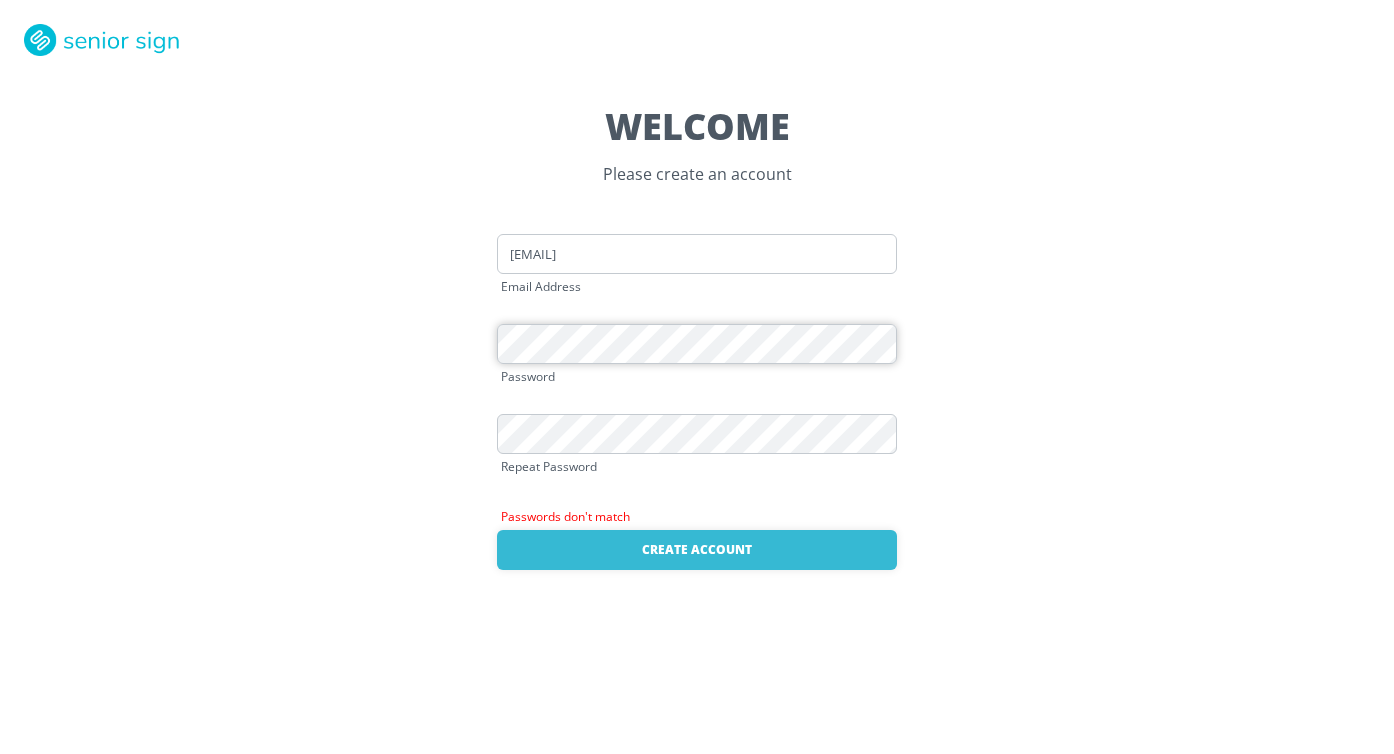 click on "WELCOME Please create an account parkenietfeld@gmail.com Email Address Password Repeat Password Passwords don't match Create Account Already have an account?  Login here" at bounding box center [697, 377] 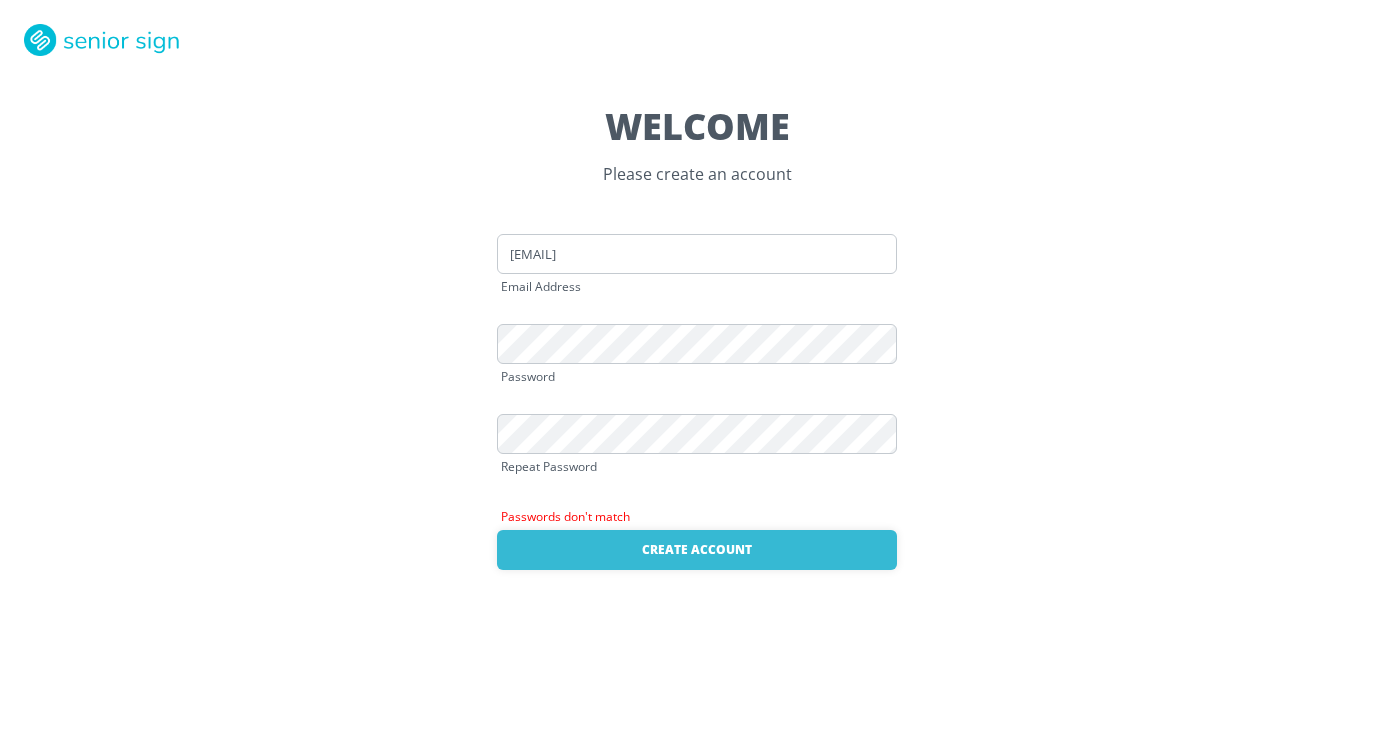 click on "Repeat Password" at bounding box center (528, 377) 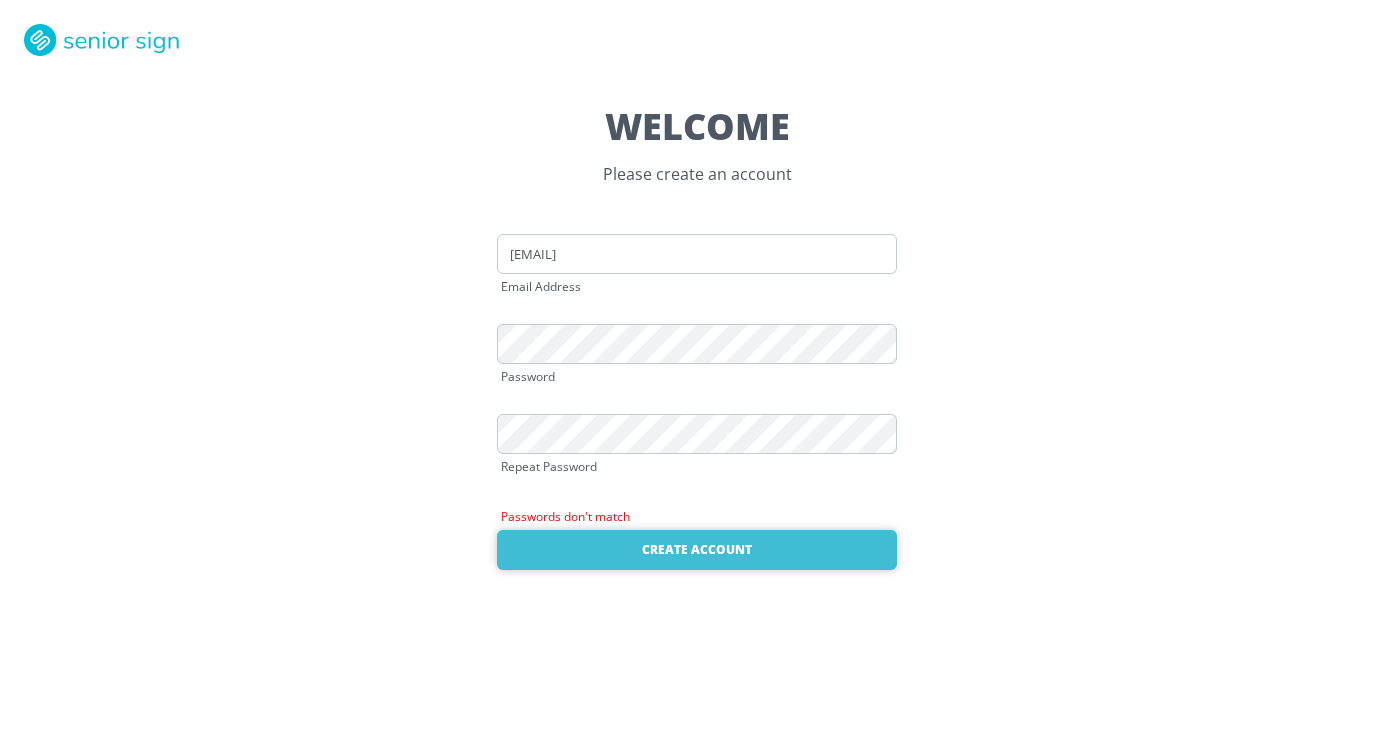 click on "Create Account" at bounding box center [697, 550] 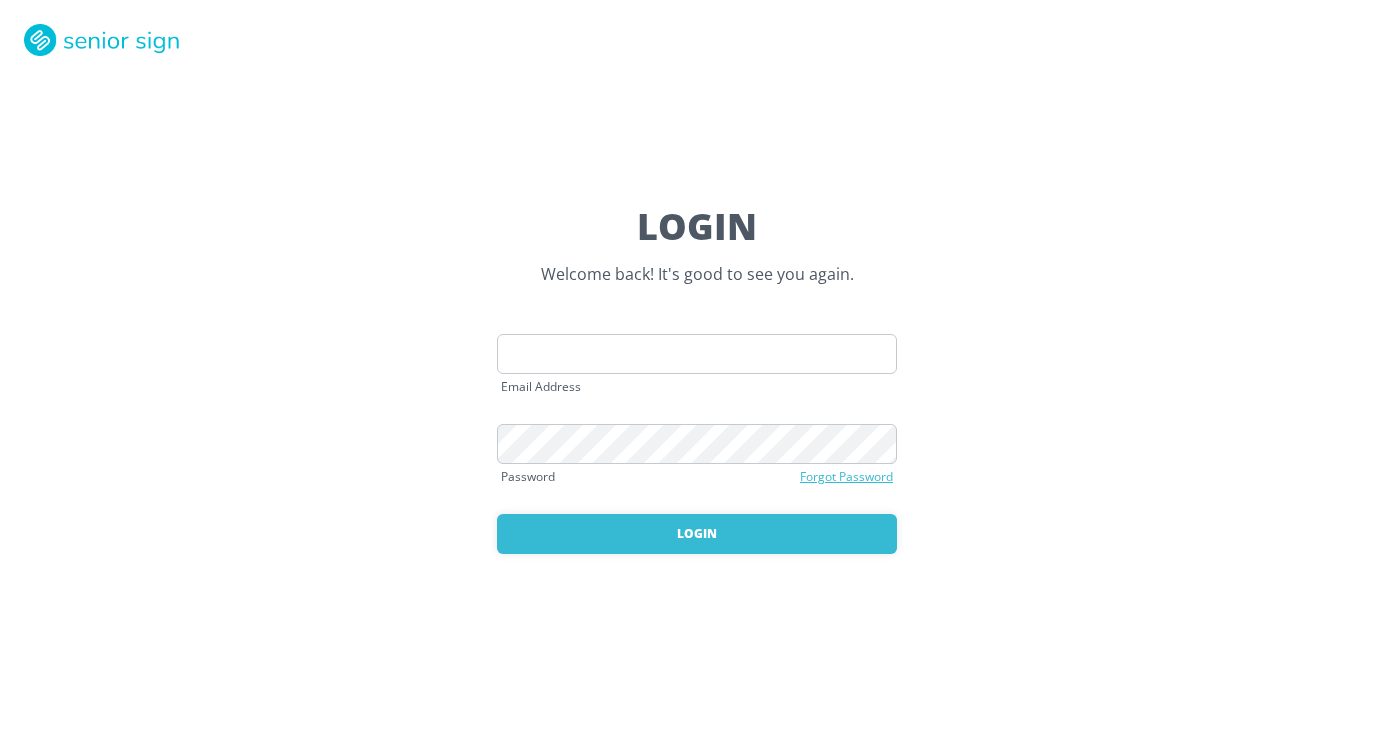 scroll, scrollTop: 0, scrollLeft: 0, axis: both 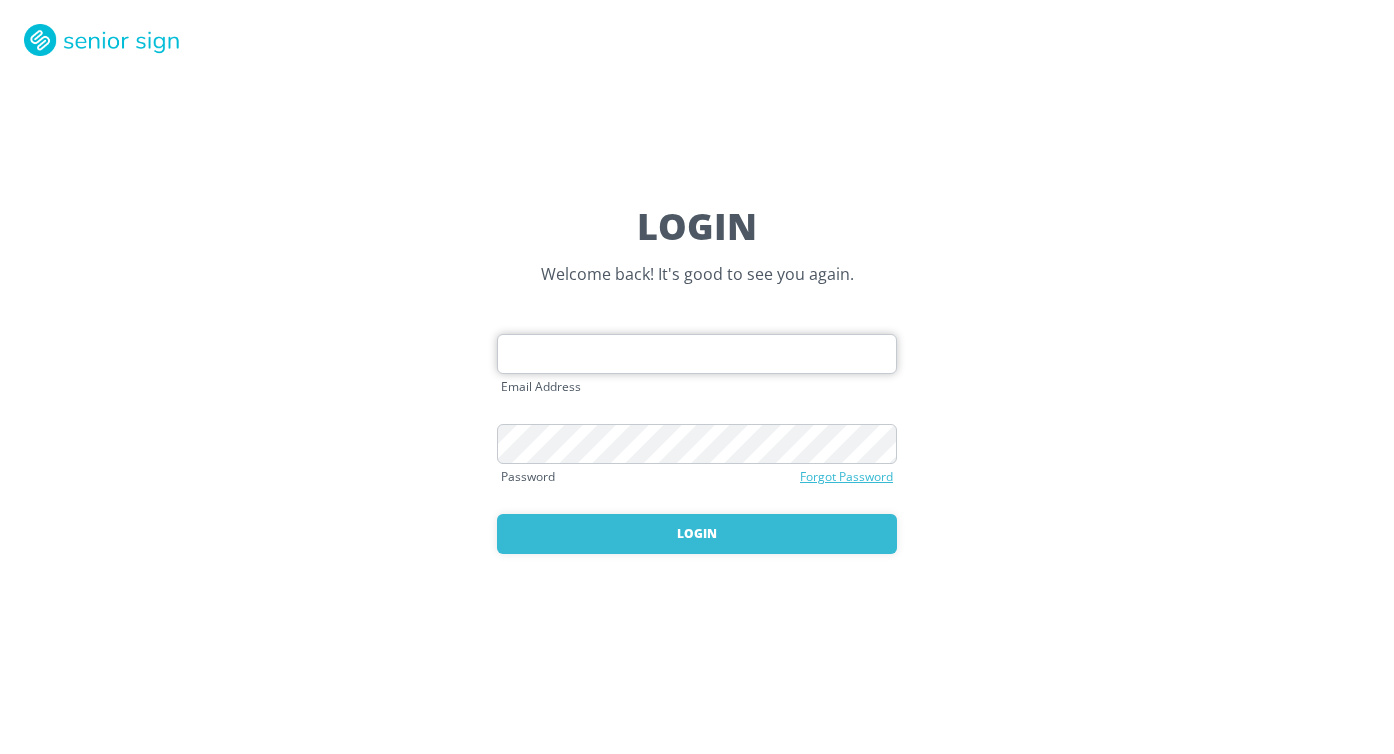 click at bounding box center (697, 354) 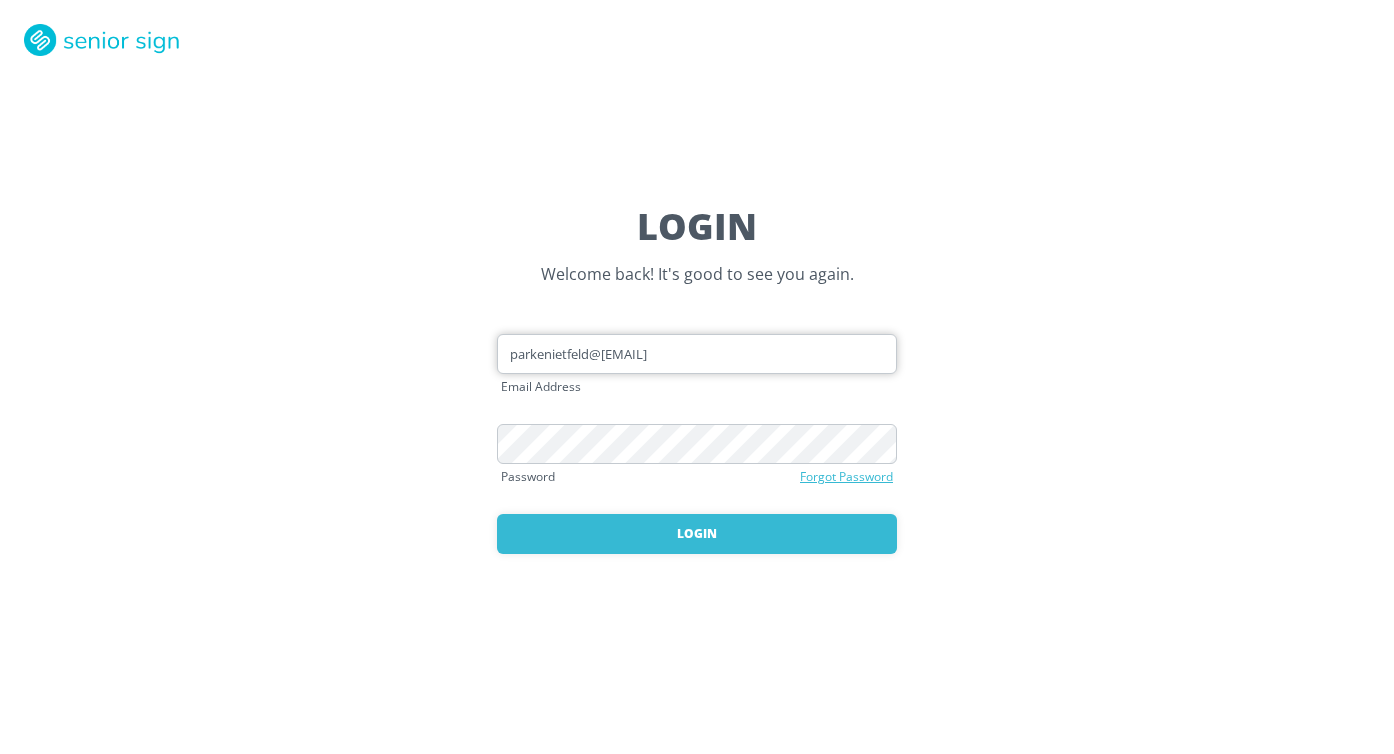 type on "parkenietfeld@[EMAIL]" 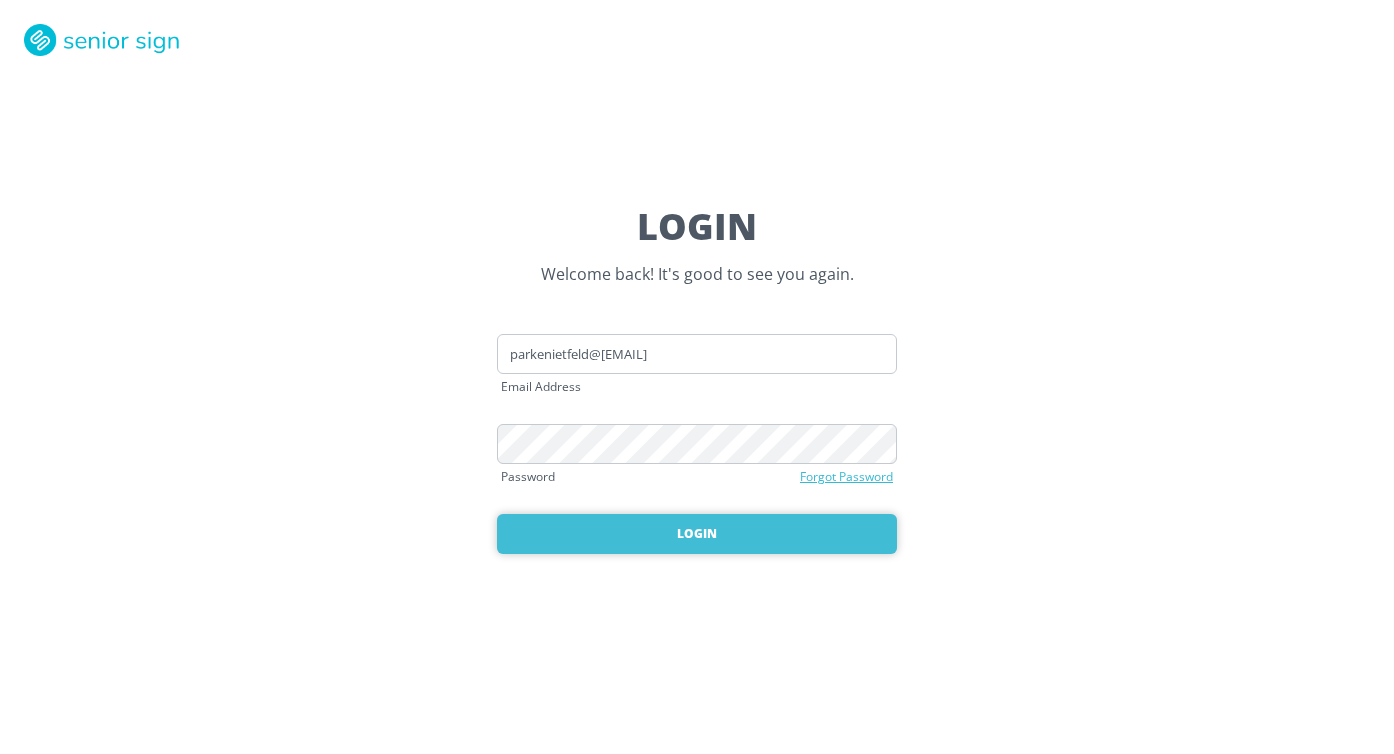 click on "Login" at bounding box center (697, 534) 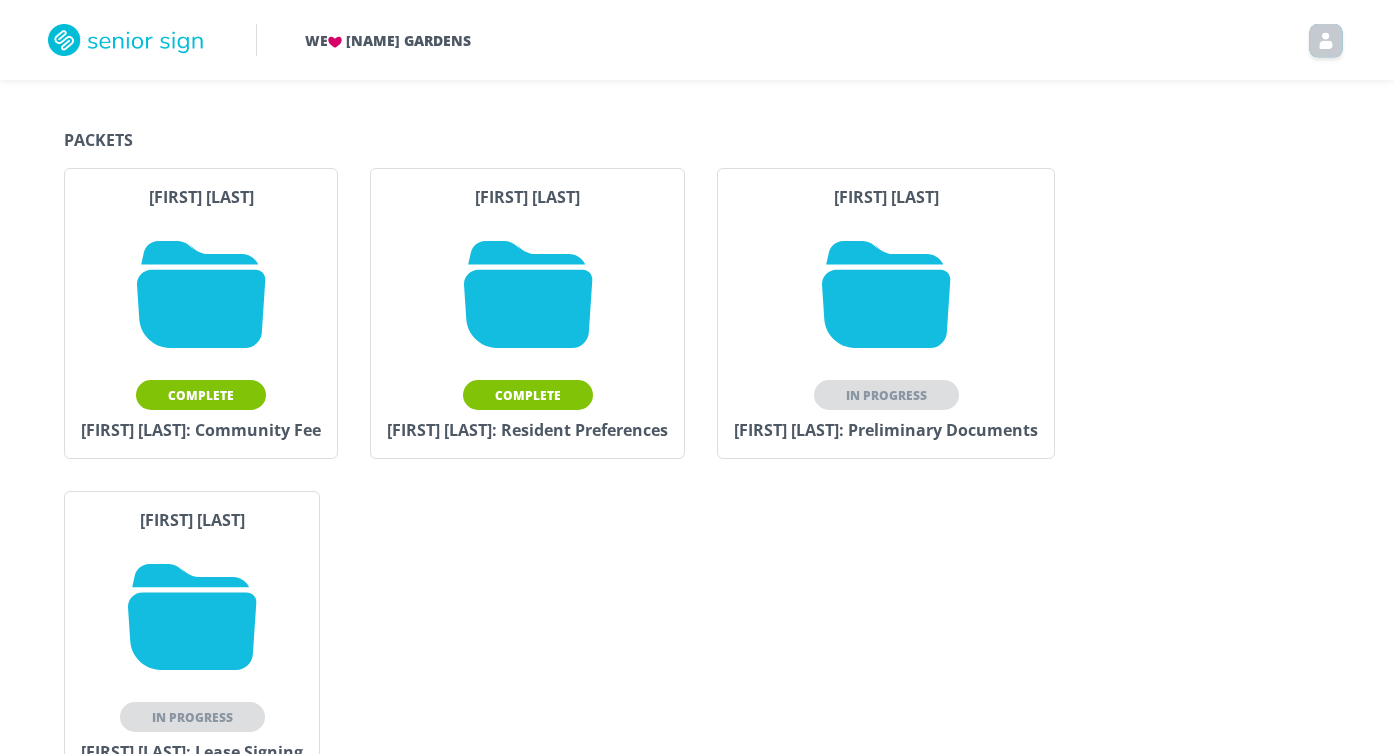 click on "In Progress" at bounding box center [886, 395] 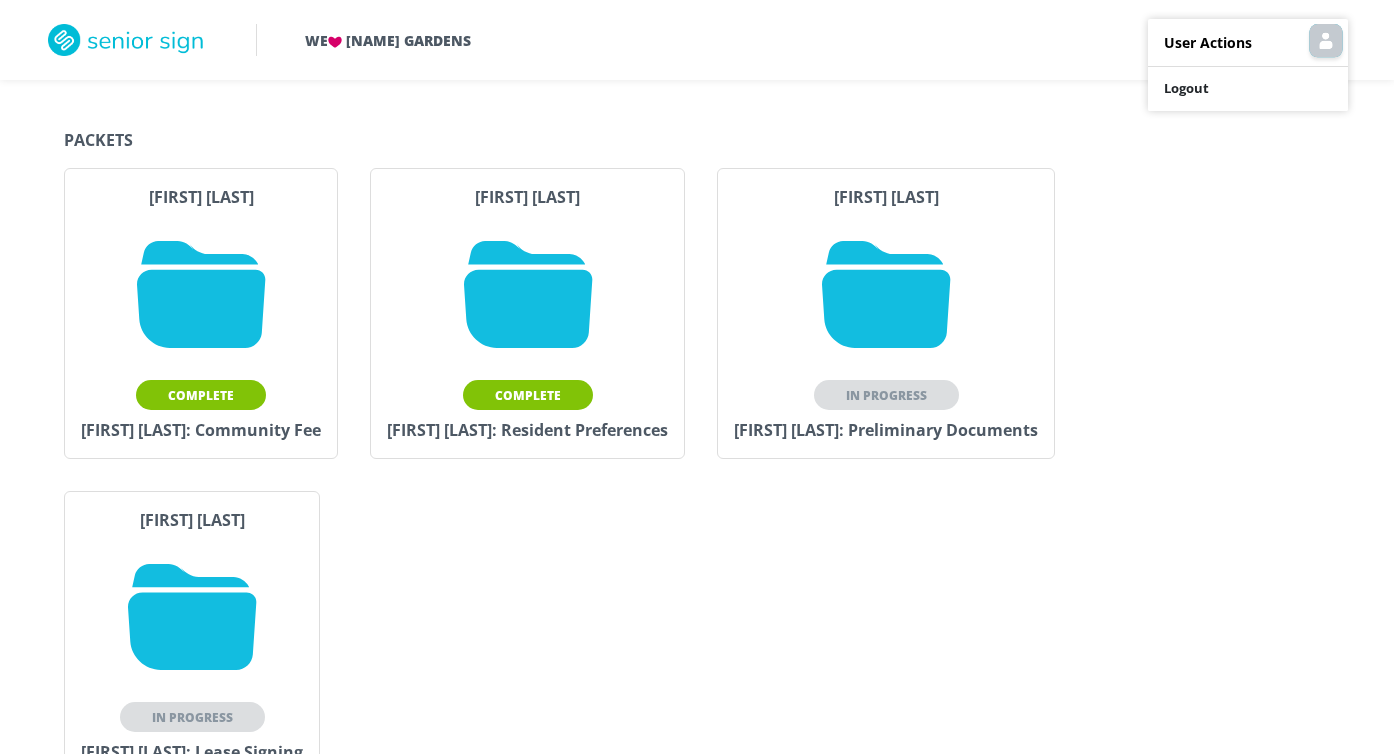 click on "We    [NAME] Gardens  User Actions Logout" at bounding box center (825, 40) 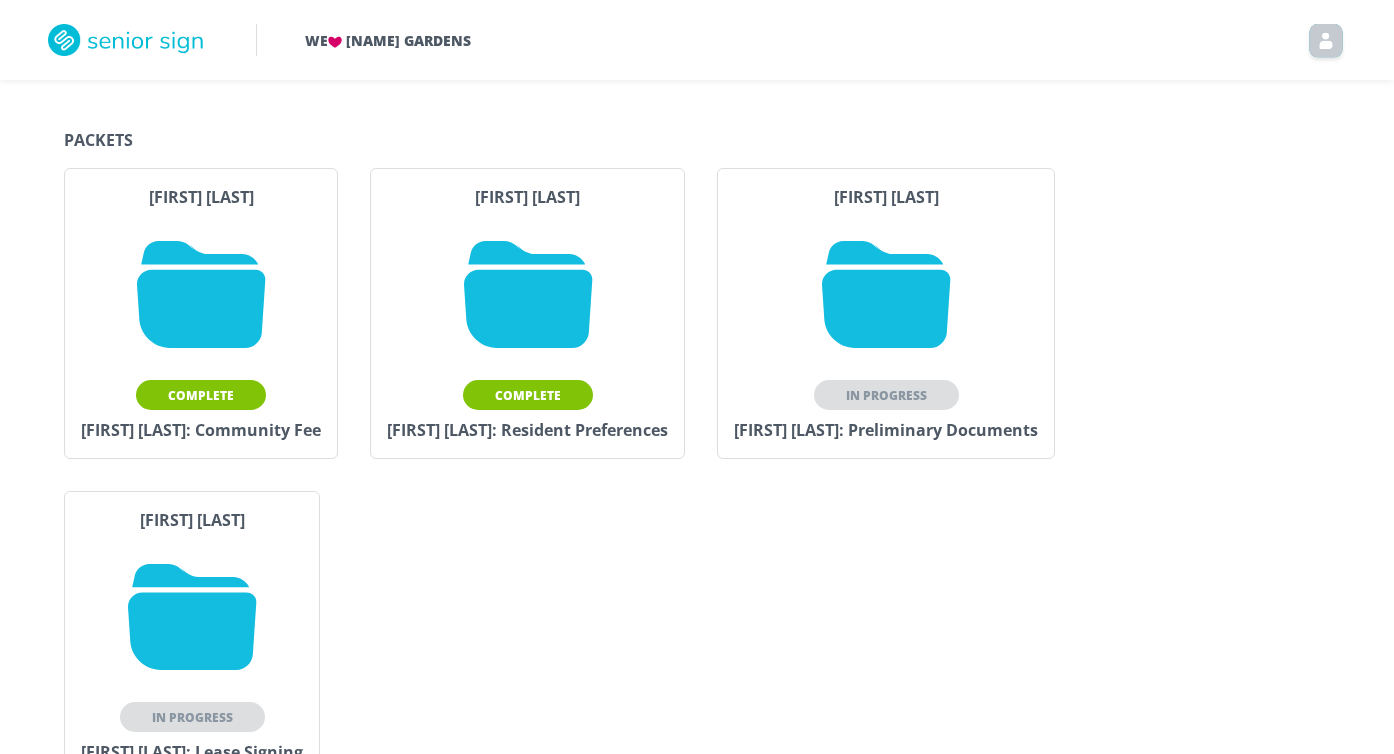 click on "In Progress" at bounding box center [192, 717] 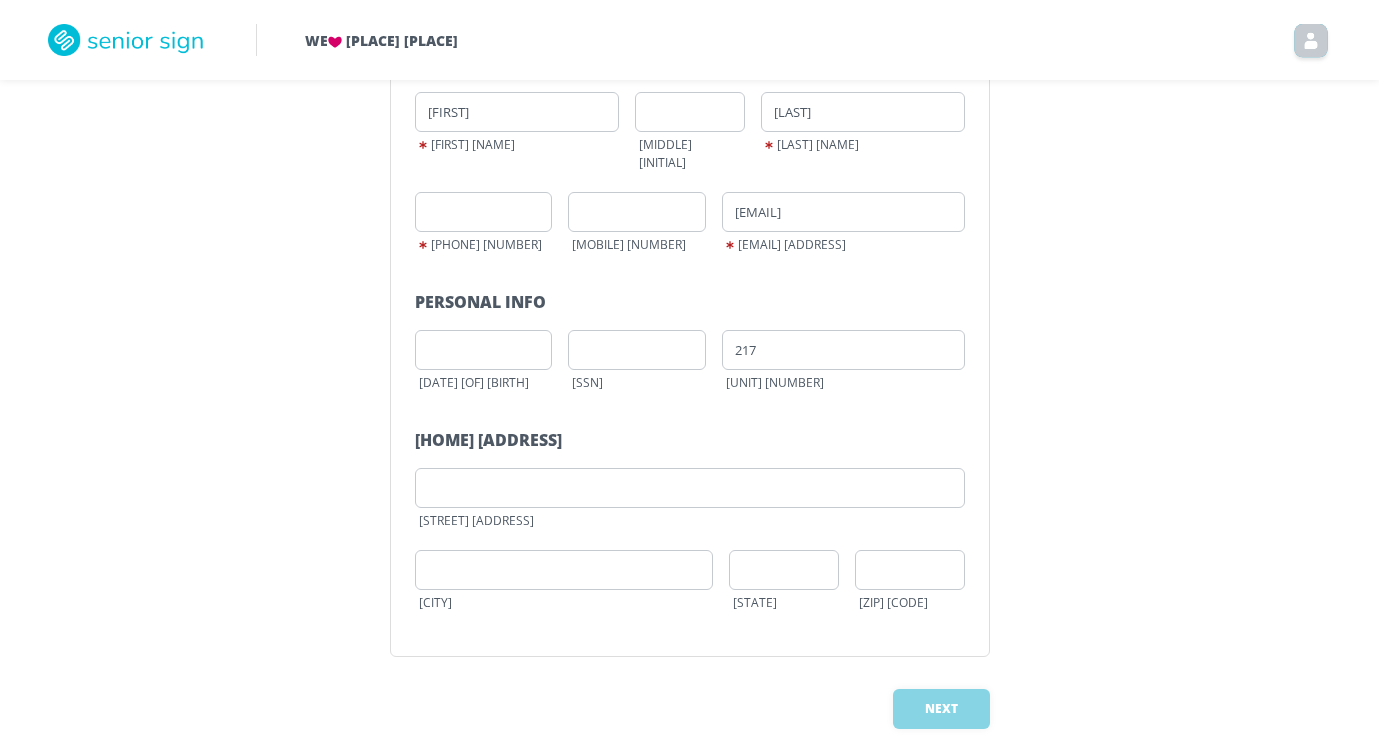 scroll, scrollTop: 232, scrollLeft: 0, axis: vertical 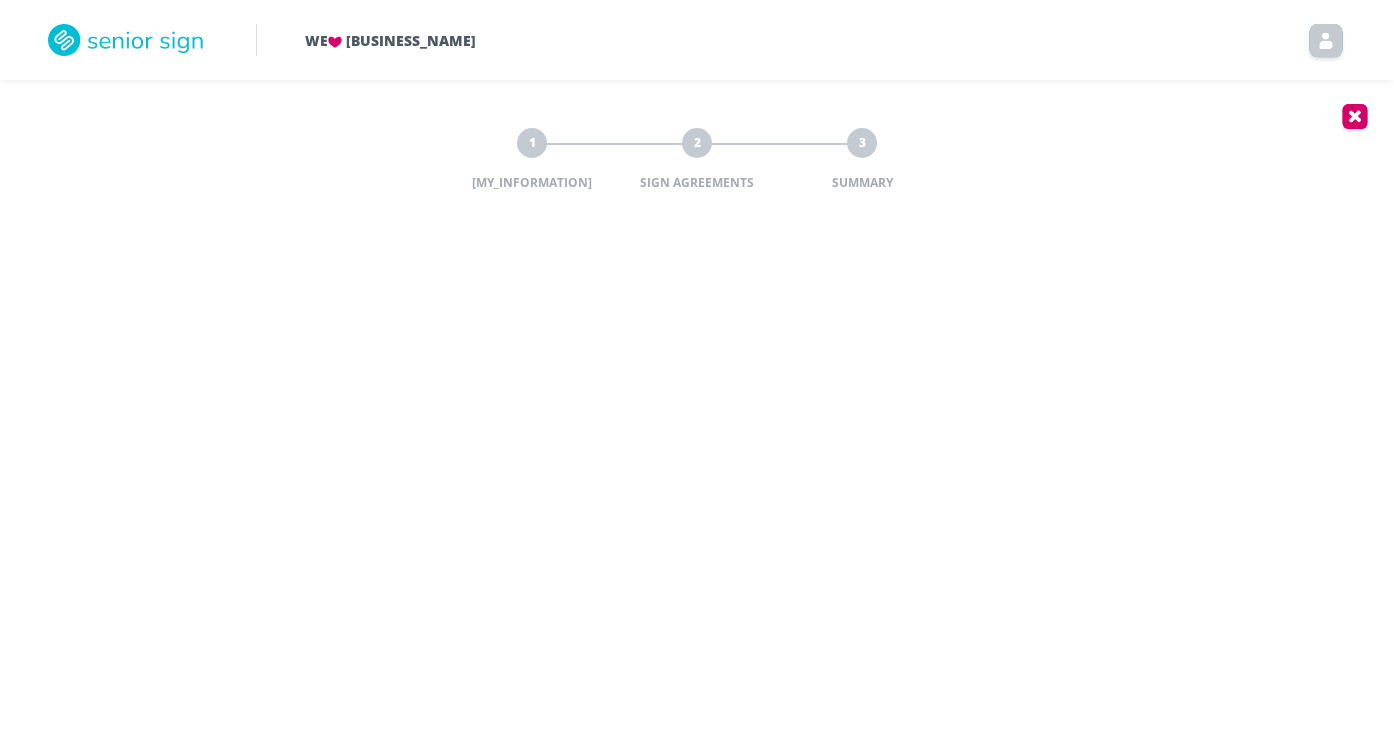 click on "1" at bounding box center (532, 143) 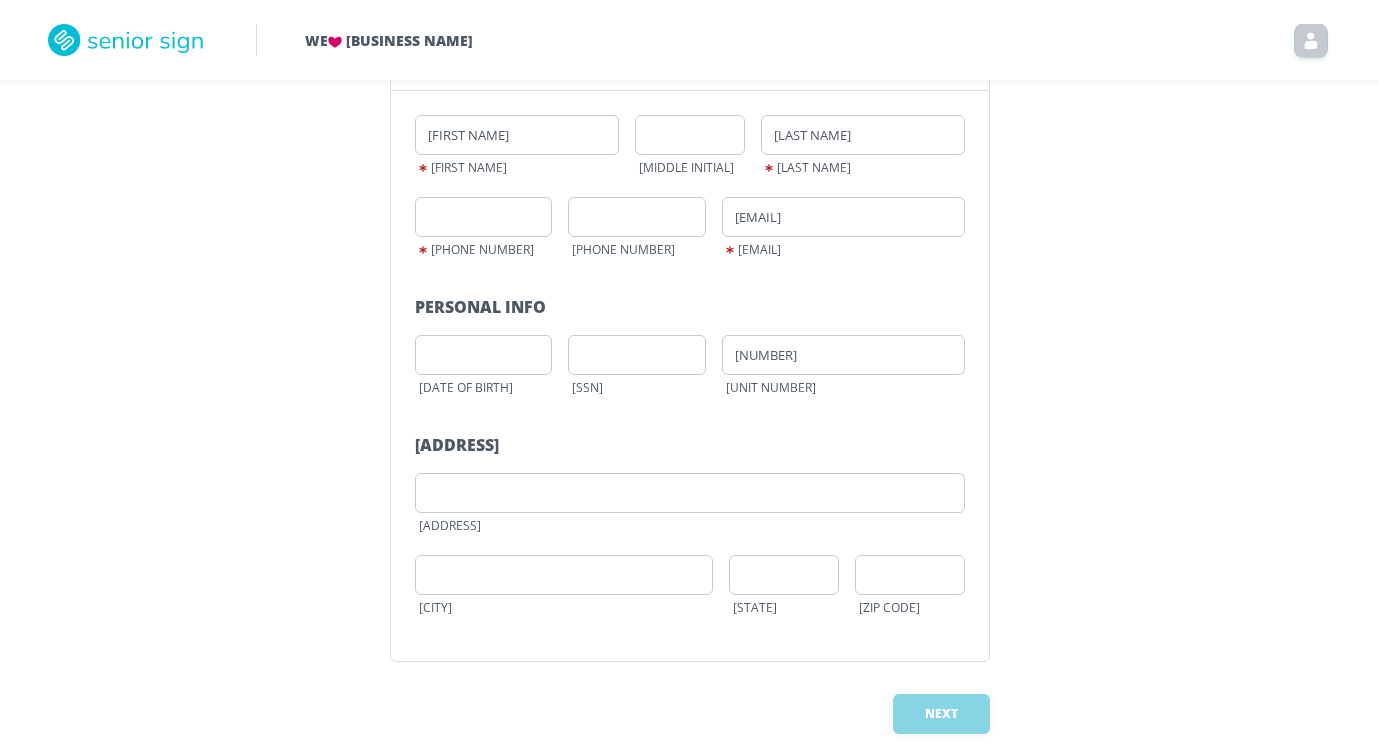 scroll, scrollTop: 251, scrollLeft: 0, axis: vertical 